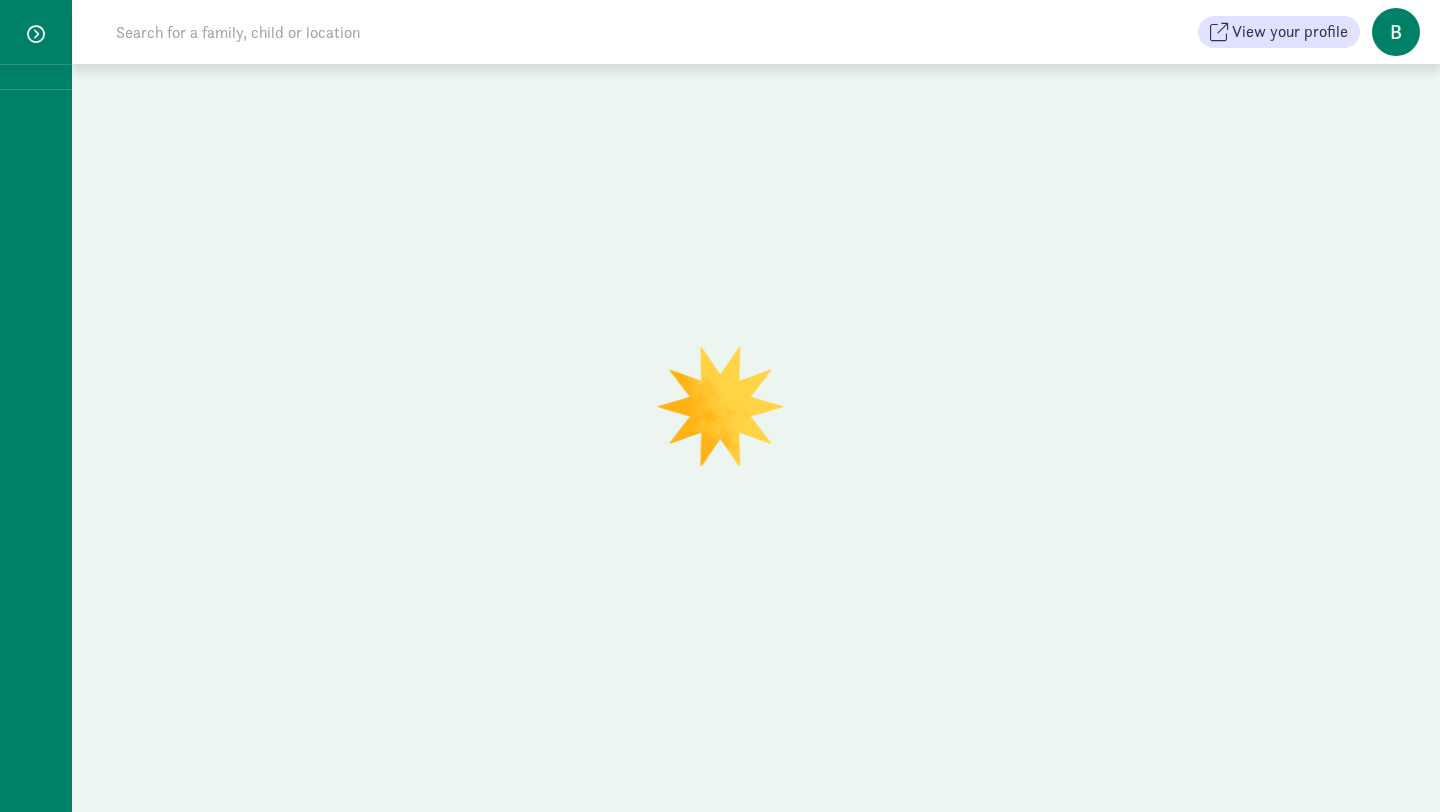 scroll, scrollTop: 0, scrollLeft: 0, axis: both 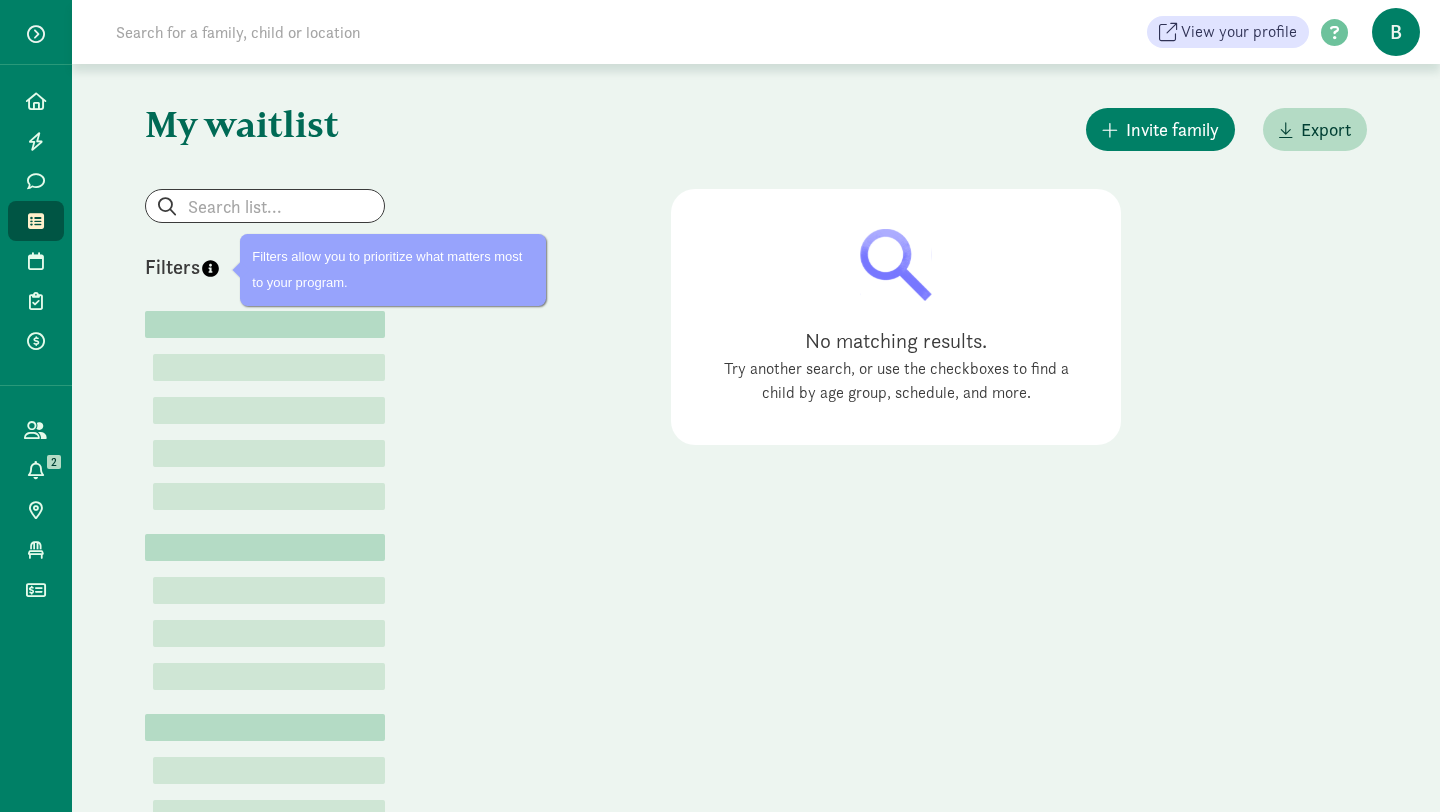 click 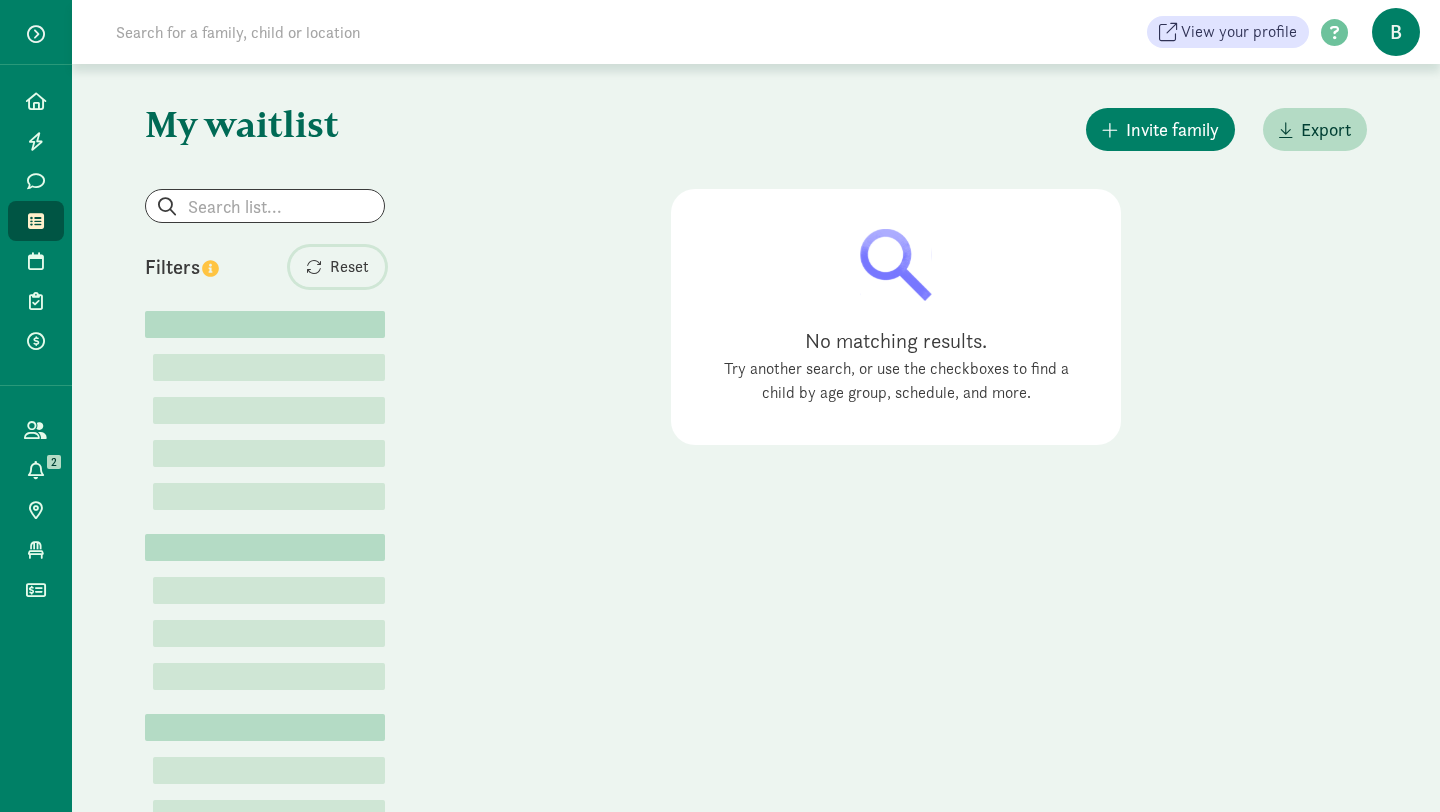 click on "Reset" at bounding box center [349, 267] 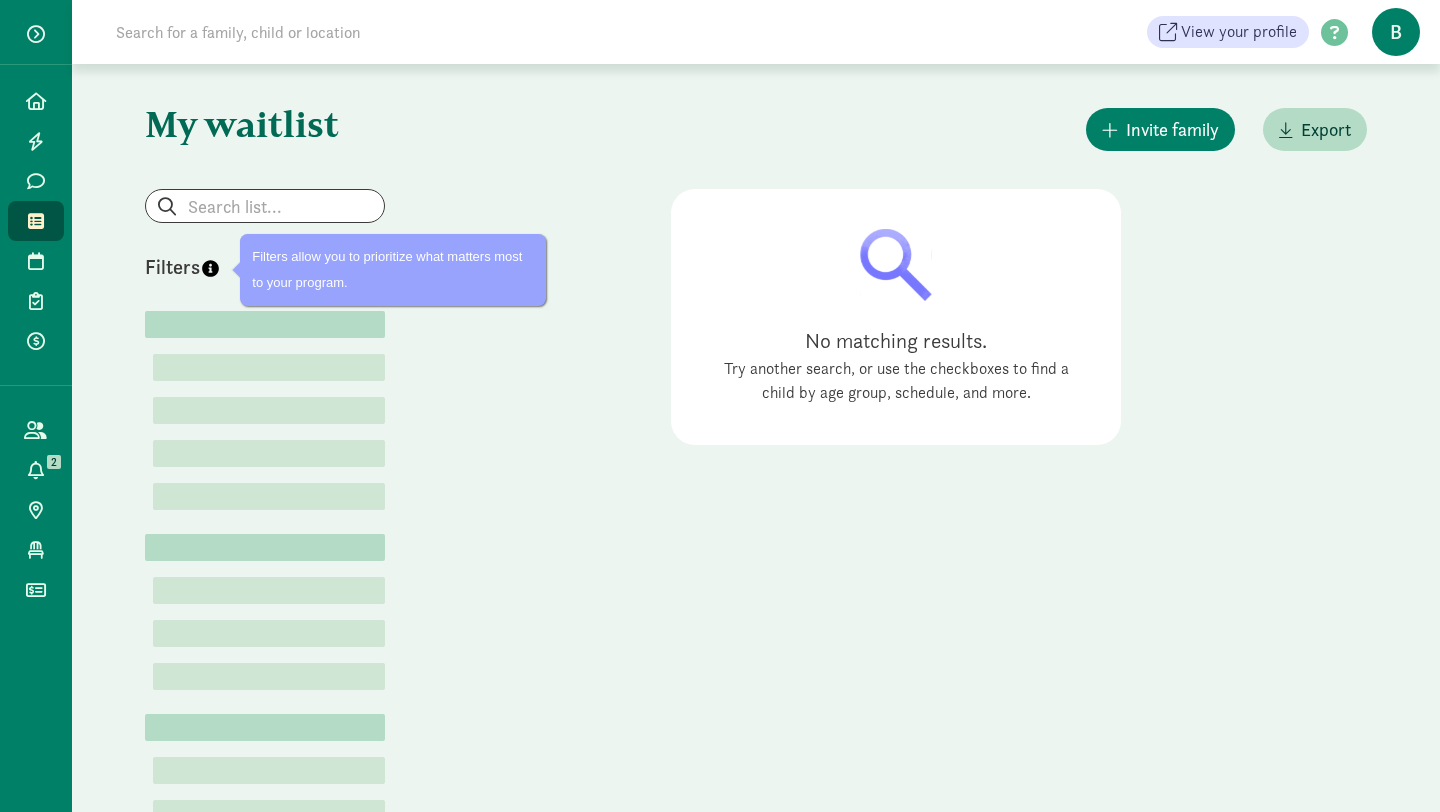 click 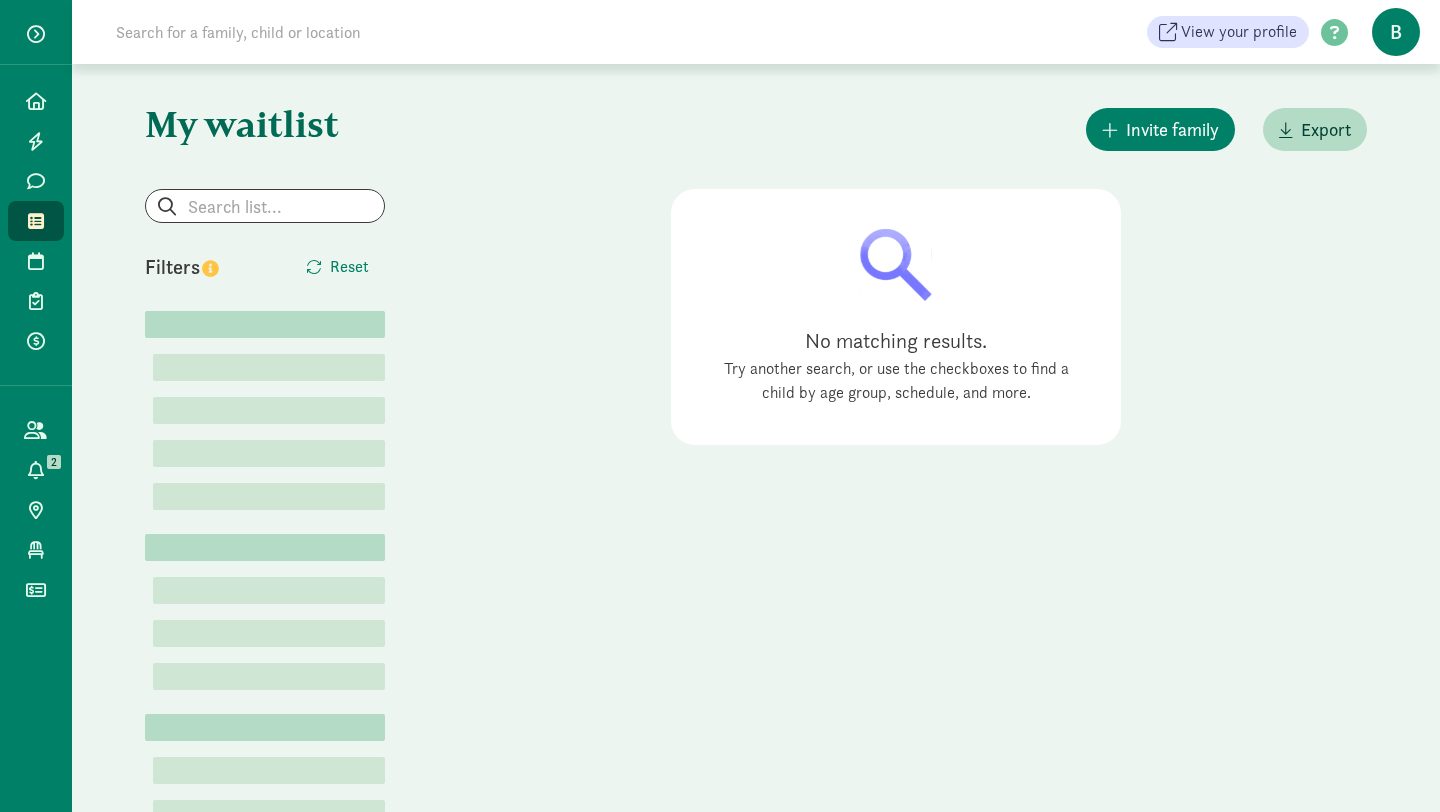 click on "My waitlist
Invite family
Export                   Show filters                       Filters     Reset   Lorem        Lorem (1)
   Lorem (1)
   Lorem (1)
   Lorem (1)
Lorem        Lorem (1)
   Lorem (1)
   Lorem (1)
Lorem        Lorem (1)
   Lorem (1)
   Lorem (1)
No matching results.
Try another search, or use the checkboxes to find a child by age group, schedule, and more." 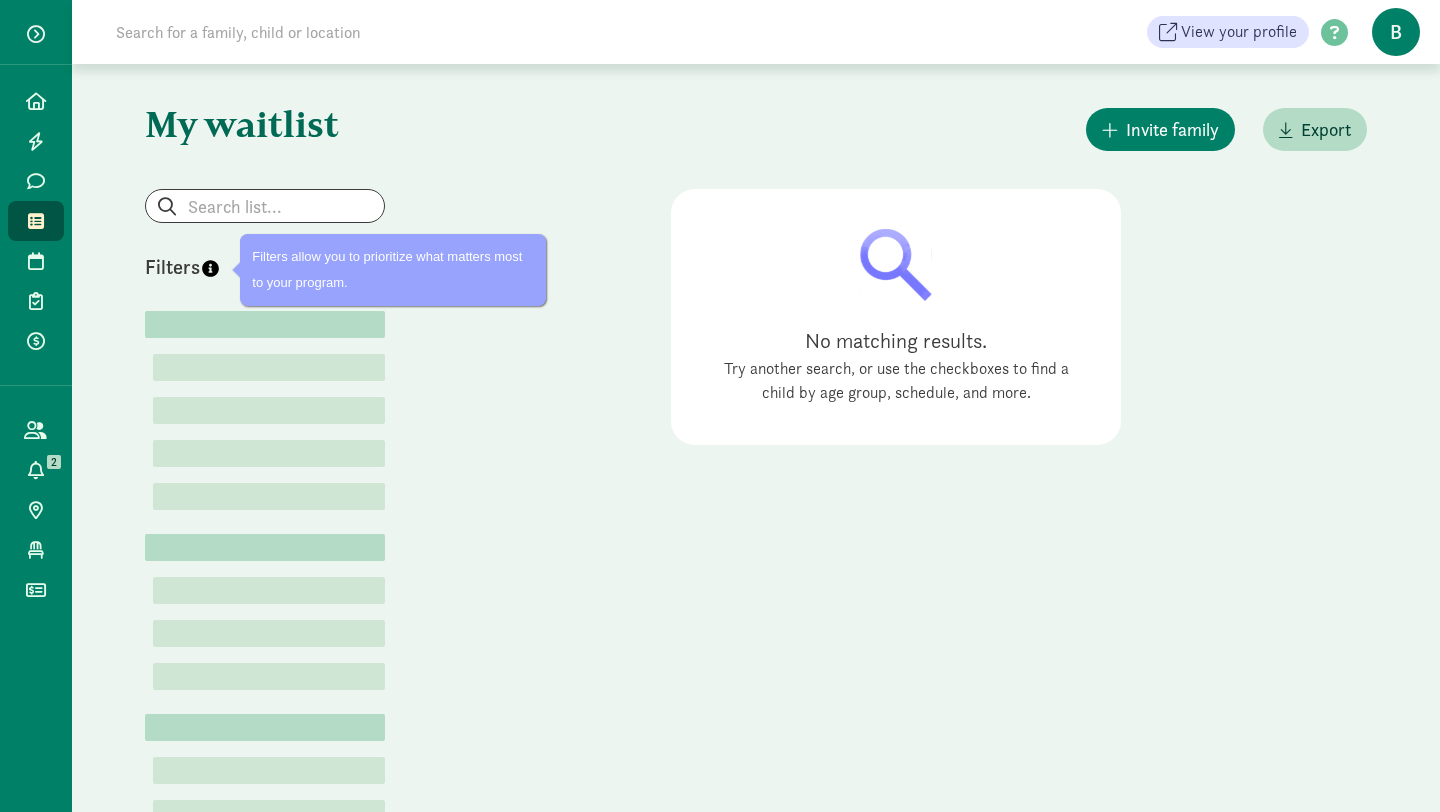 click at bounding box center [210, 270] 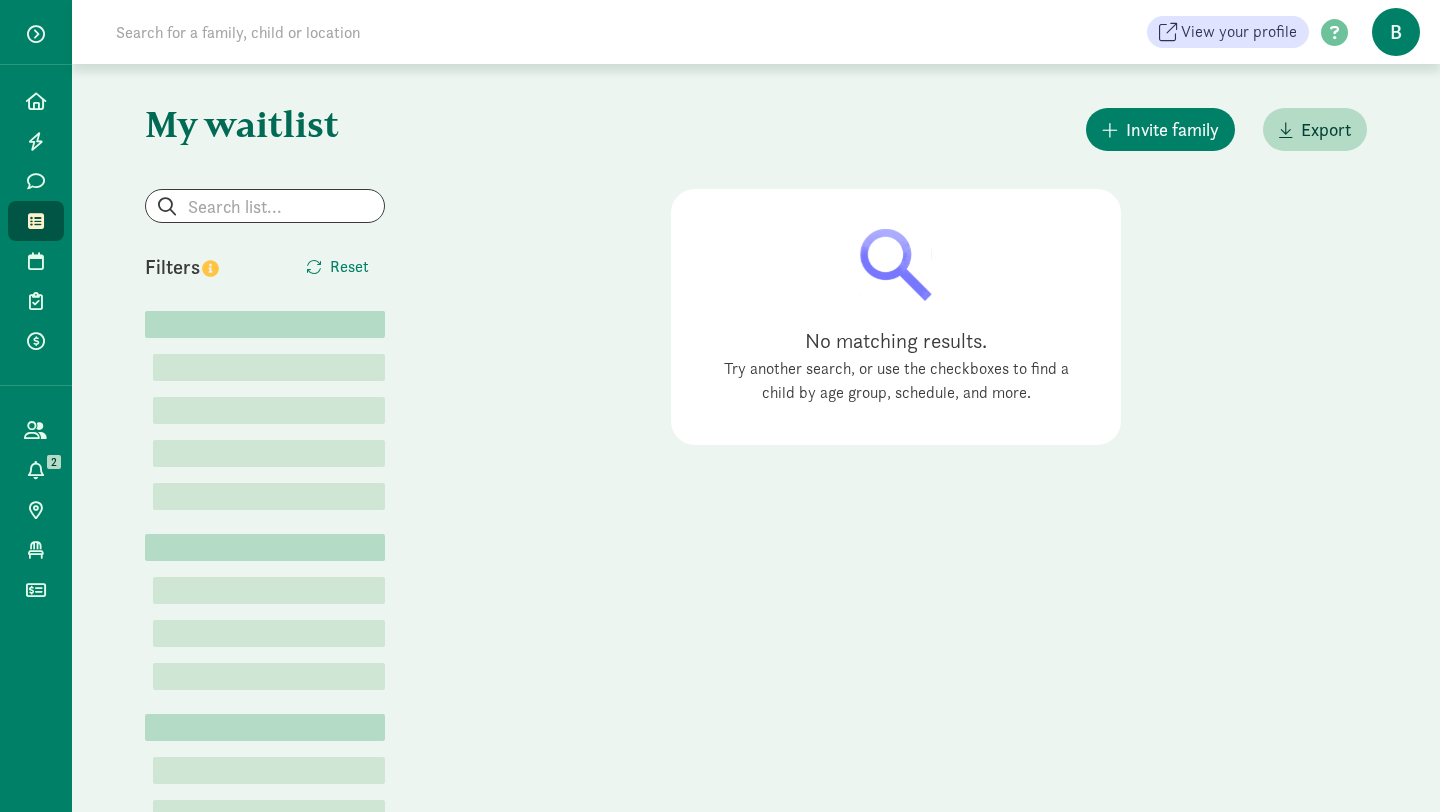 click on "No matching results.
Try another search, or use the checkboxes to find a child by age group, schedule, and more." at bounding box center [896, 541] 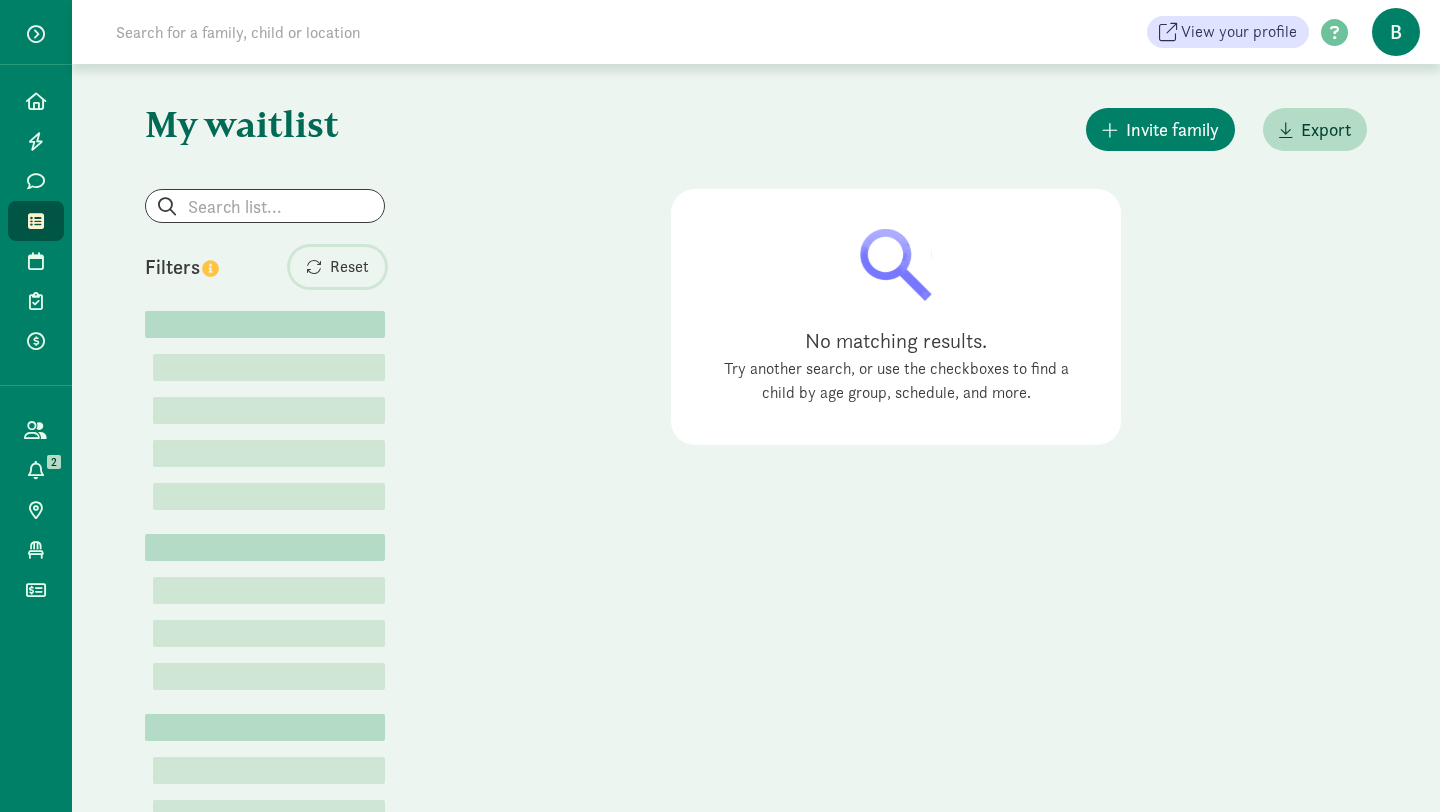 click on "Reset" at bounding box center (349, 267) 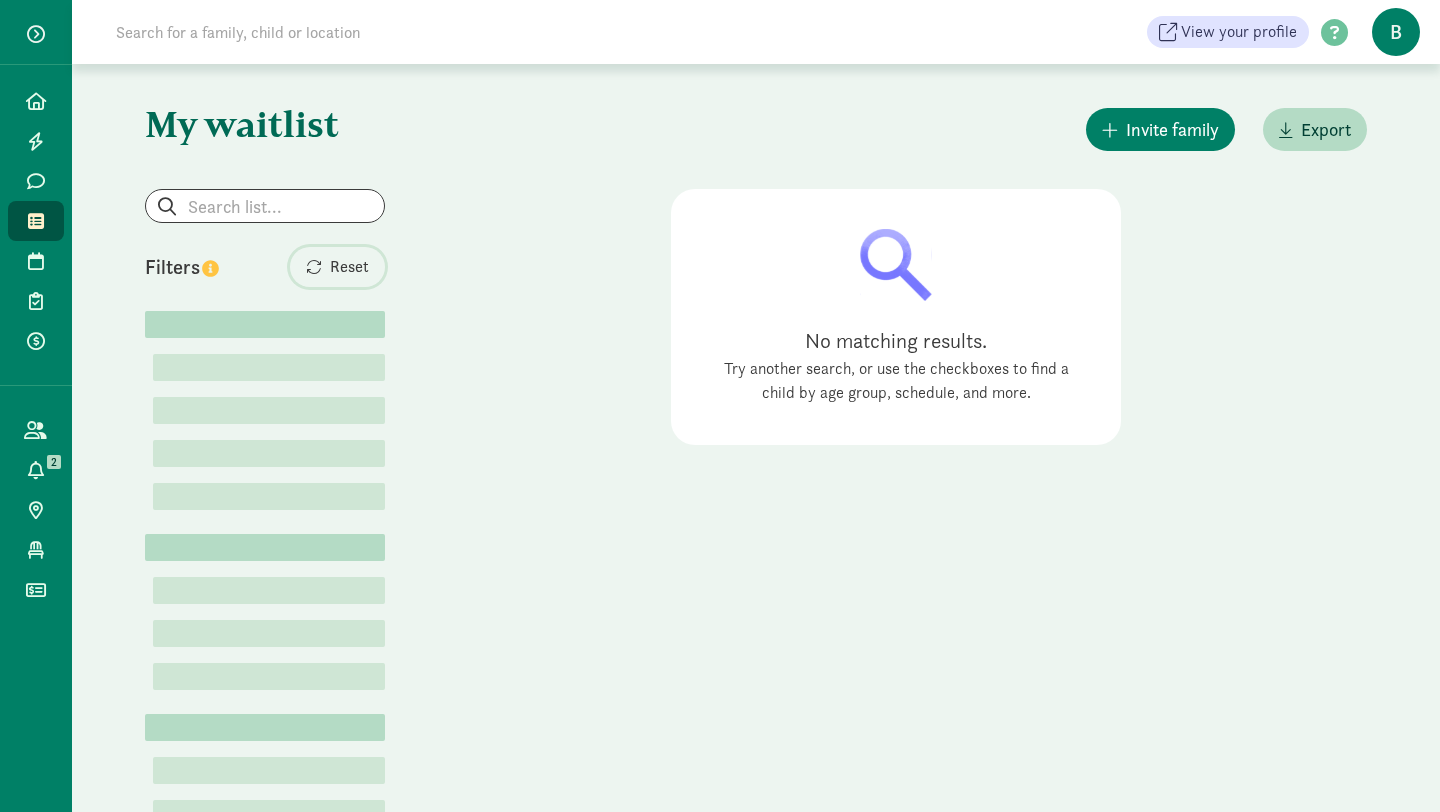 click on "Reset" at bounding box center (349, 267) 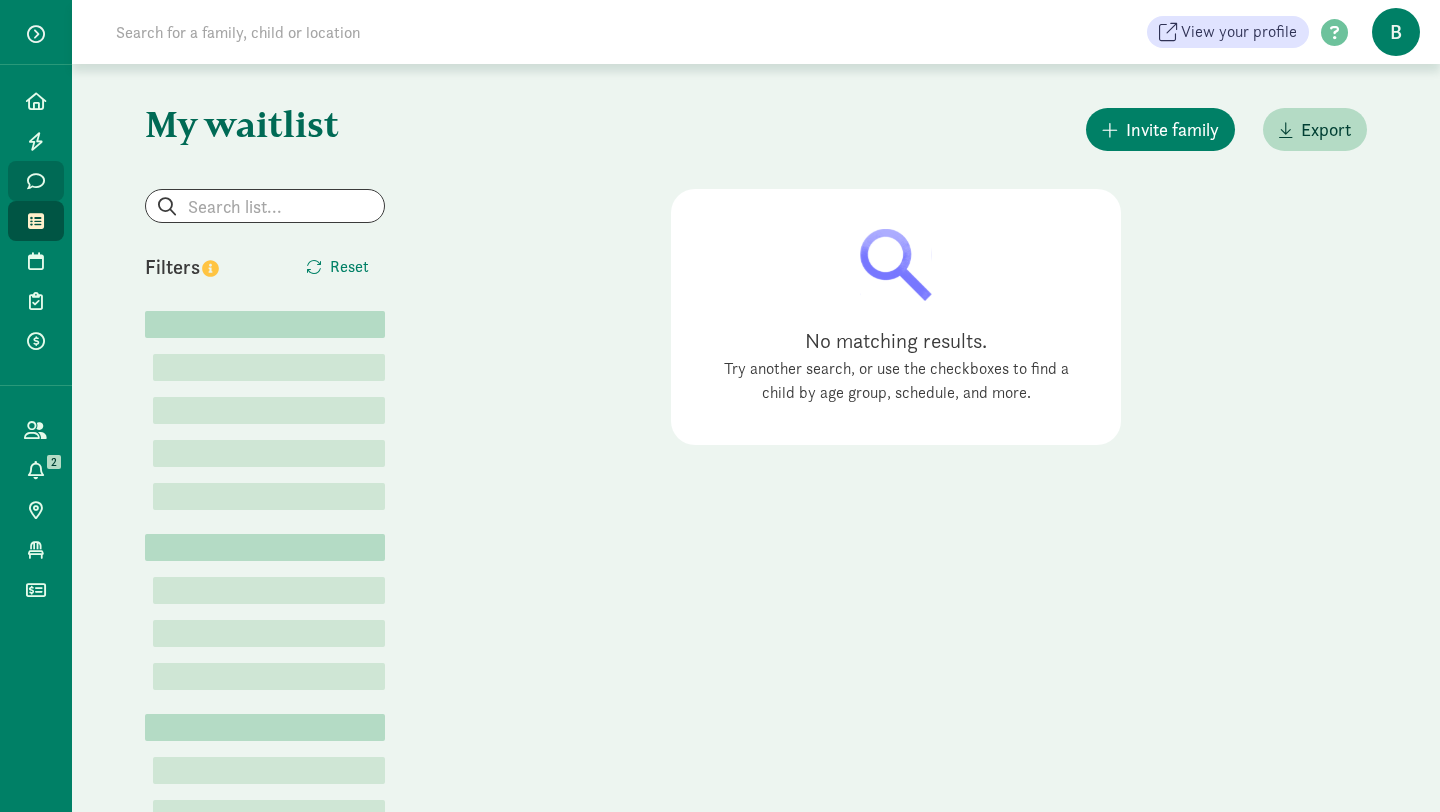 click at bounding box center [36, 181] 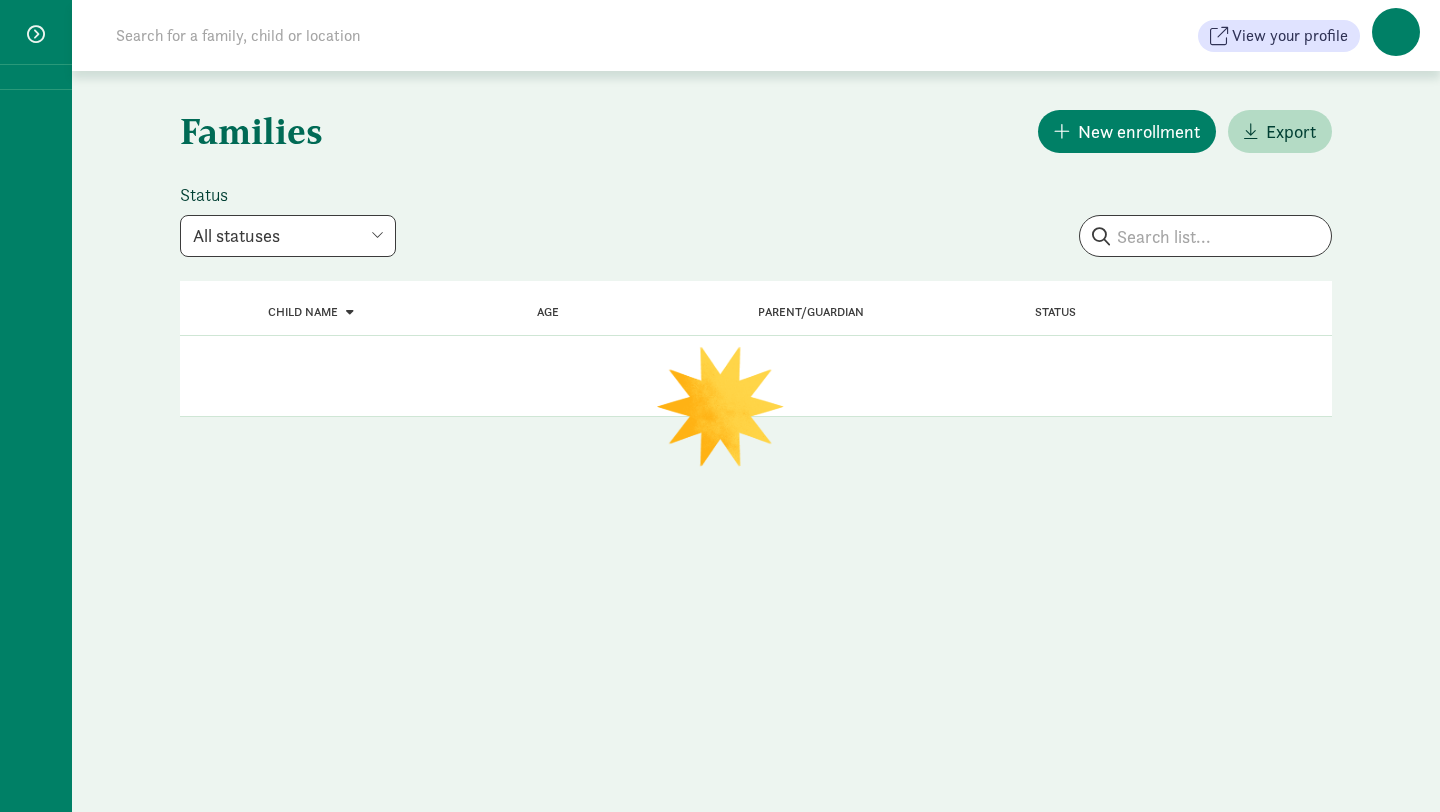scroll, scrollTop: 0, scrollLeft: 0, axis: both 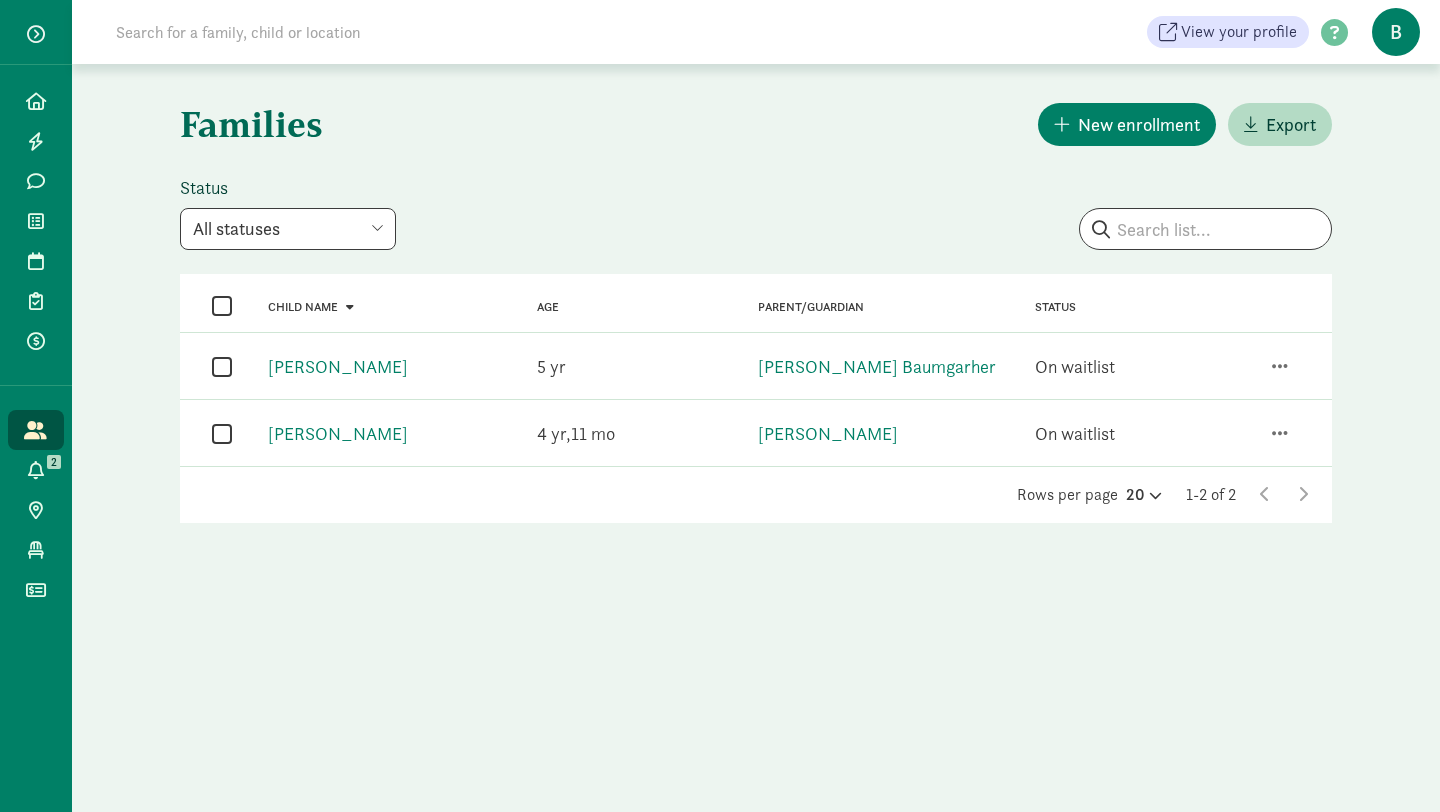 click at bounding box center (1303, 494) 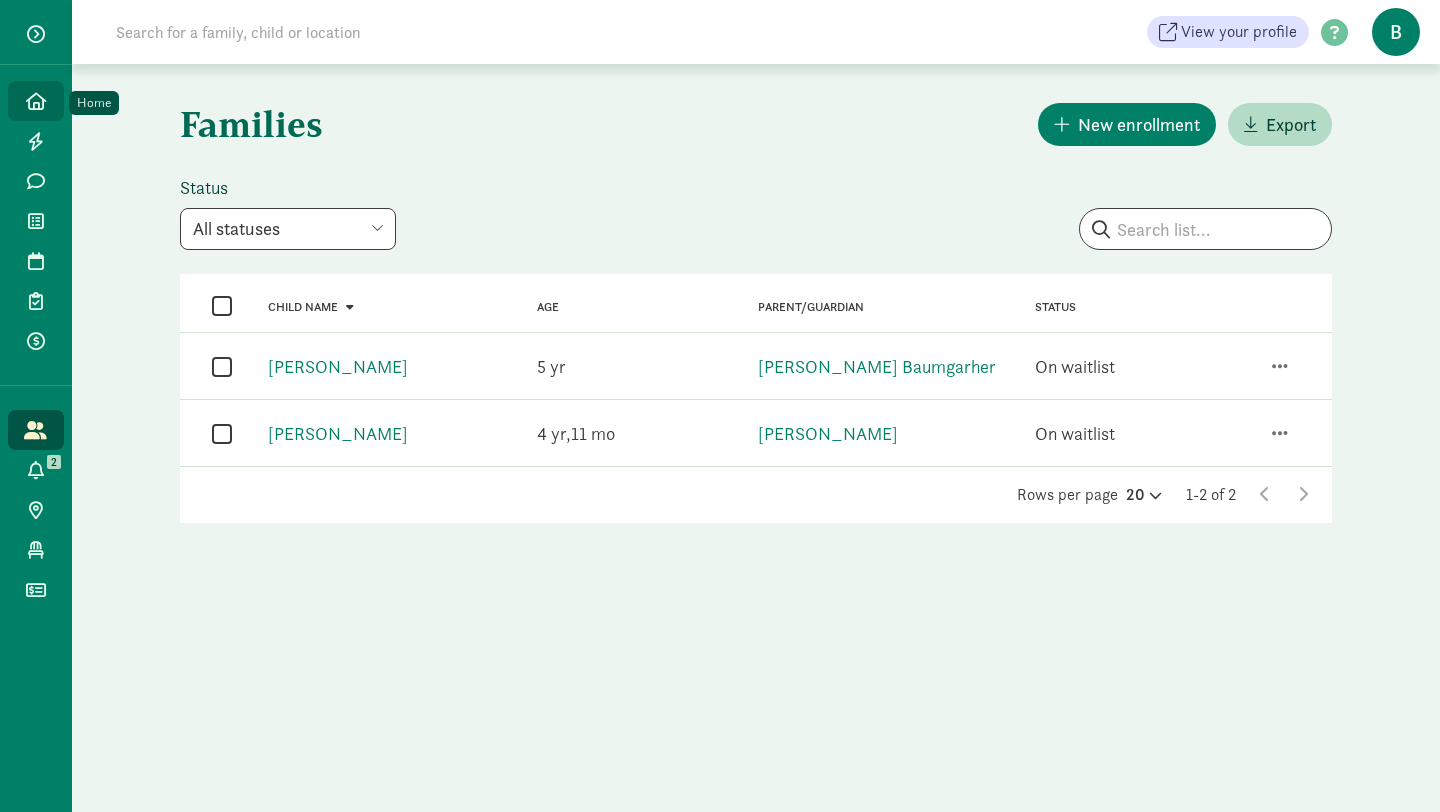click at bounding box center (36, 101) 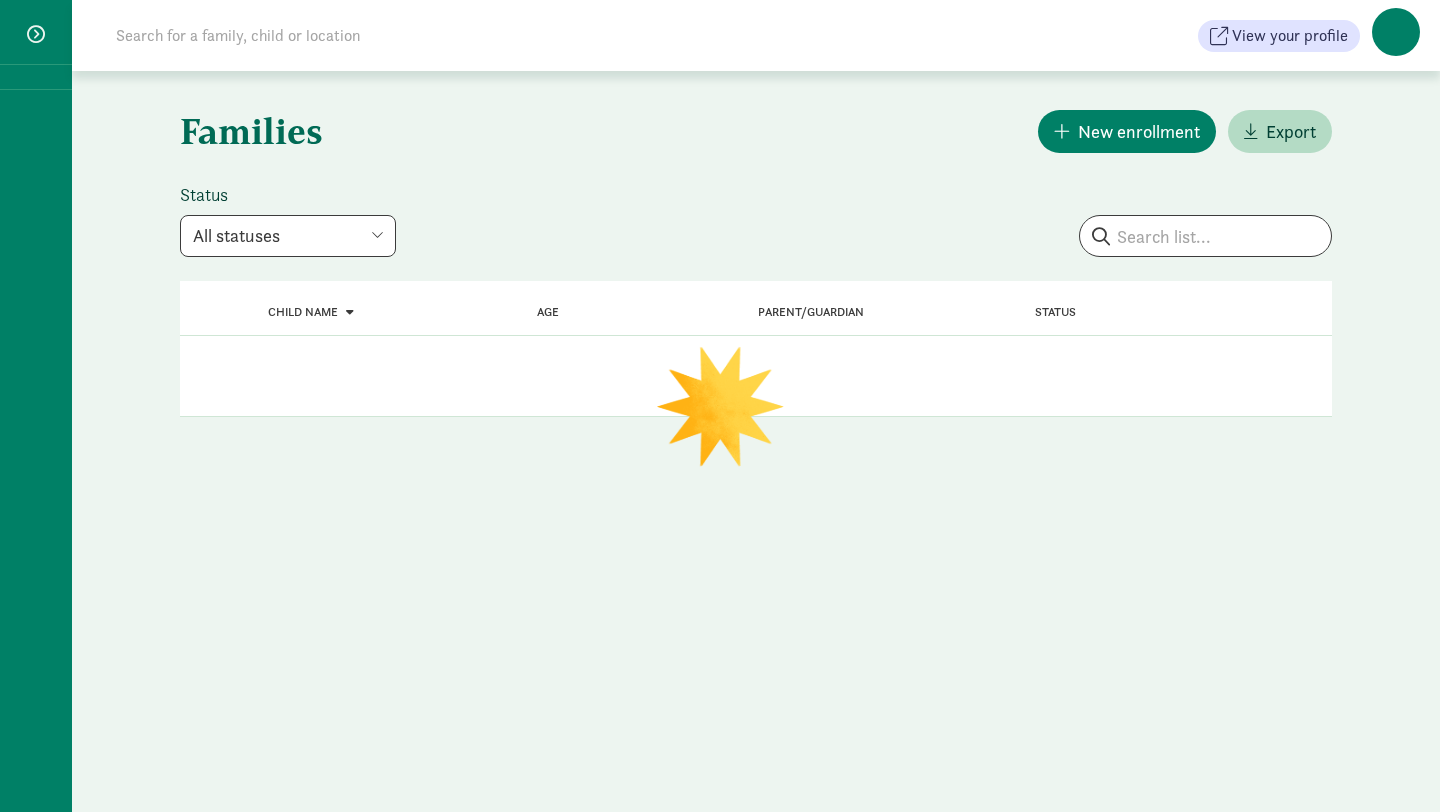scroll, scrollTop: 0, scrollLeft: 0, axis: both 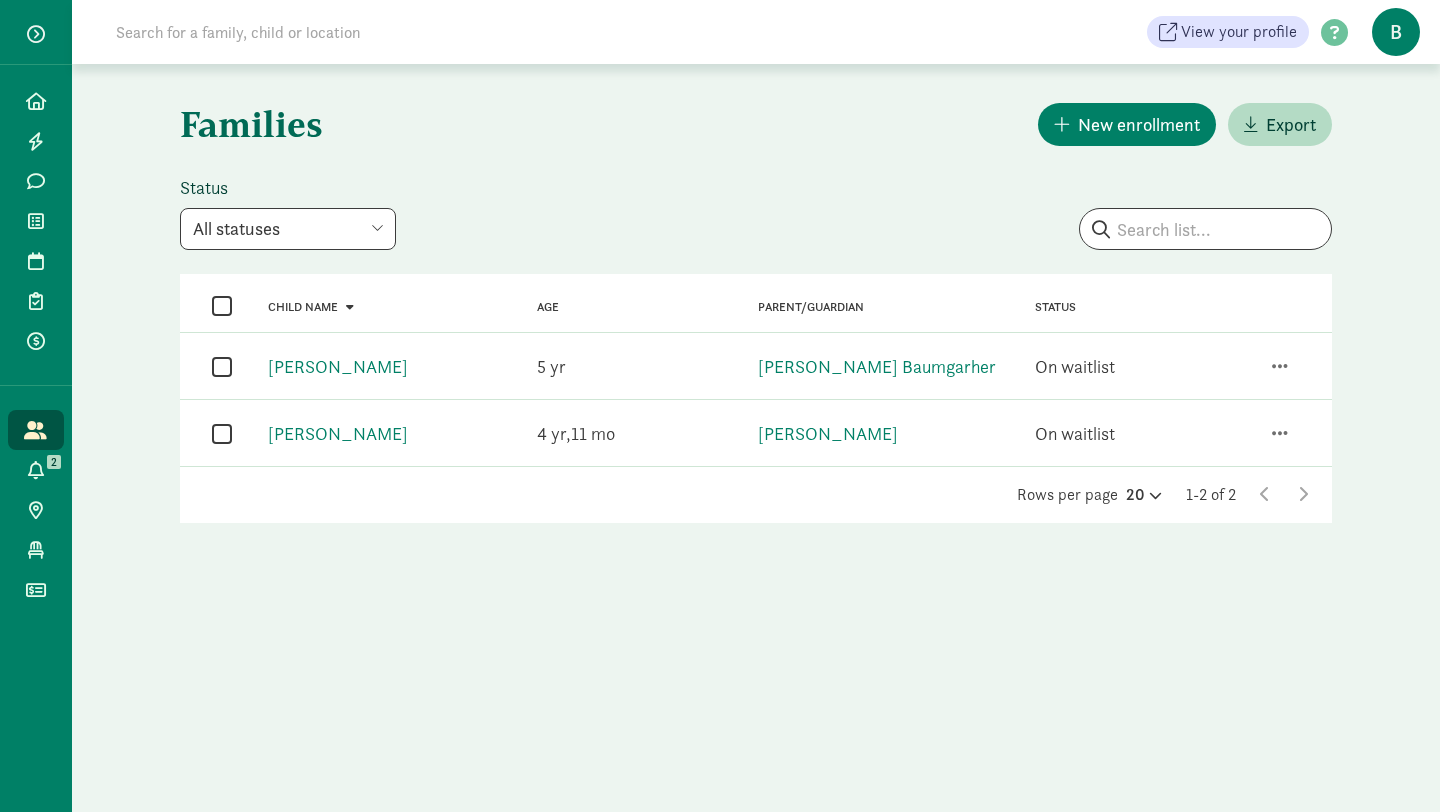 click on "All statuses Enrolled Inactive Removed from waitlist On waitlist Booked tour Lead Un-enrolled Pending removal" at bounding box center (288, 229) 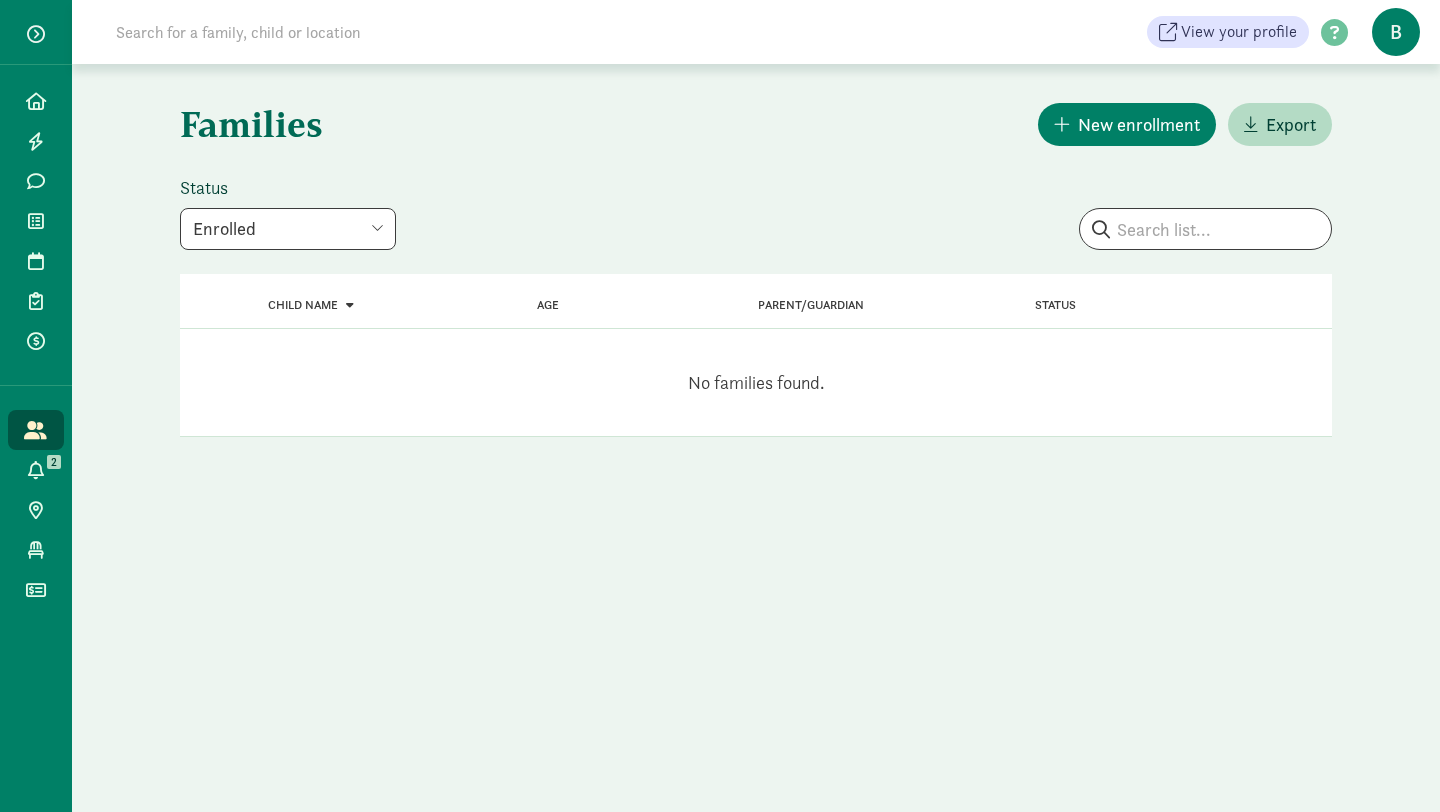 click on "All statuses Enrolled Inactive Removed from waitlist On waitlist Booked tour Lead Un-enrolled Pending removal" at bounding box center [288, 229] 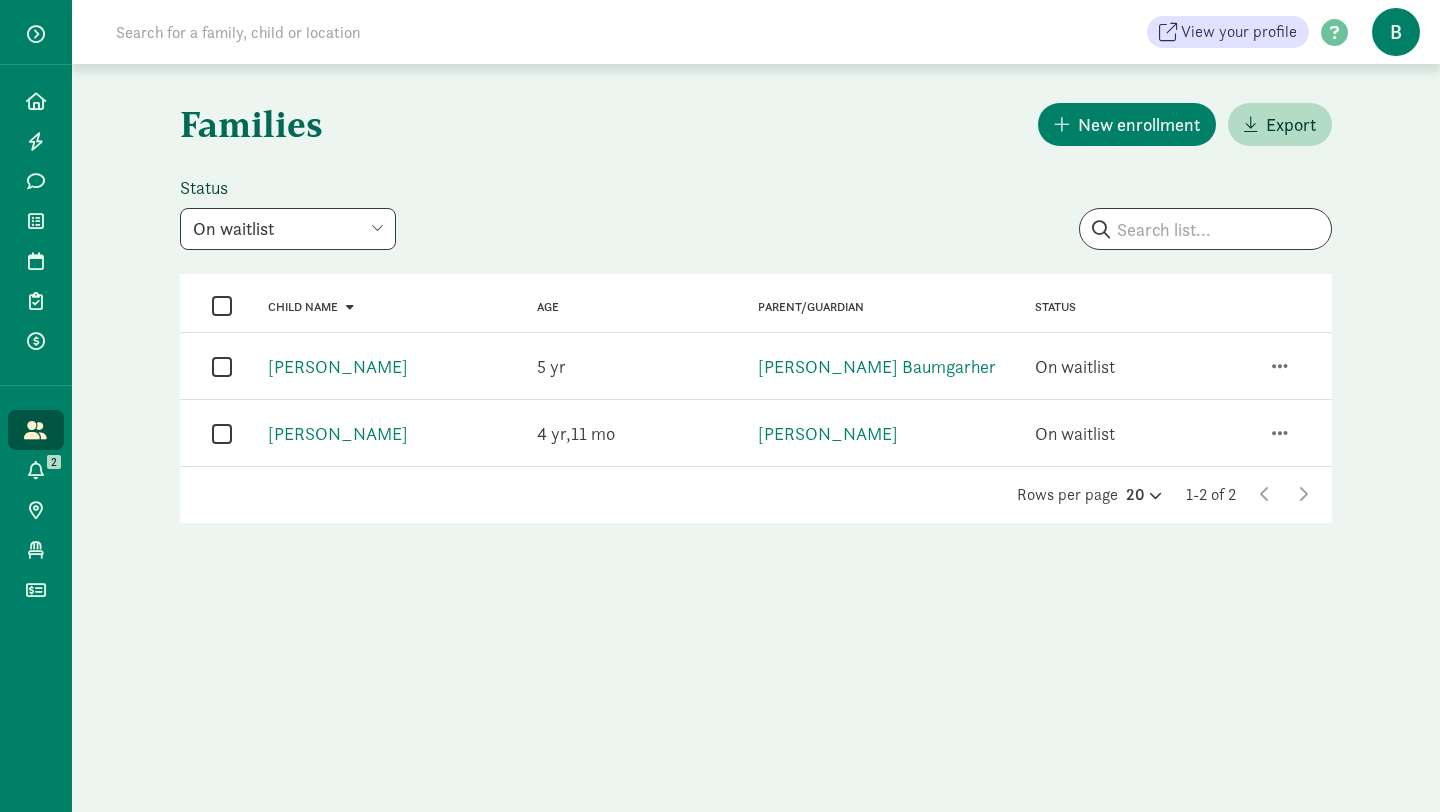 click on "All statuses Enrolled Inactive Removed from waitlist On waitlist Booked tour Lead Un-enrolled Pending removal" at bounding box center [288, 229] 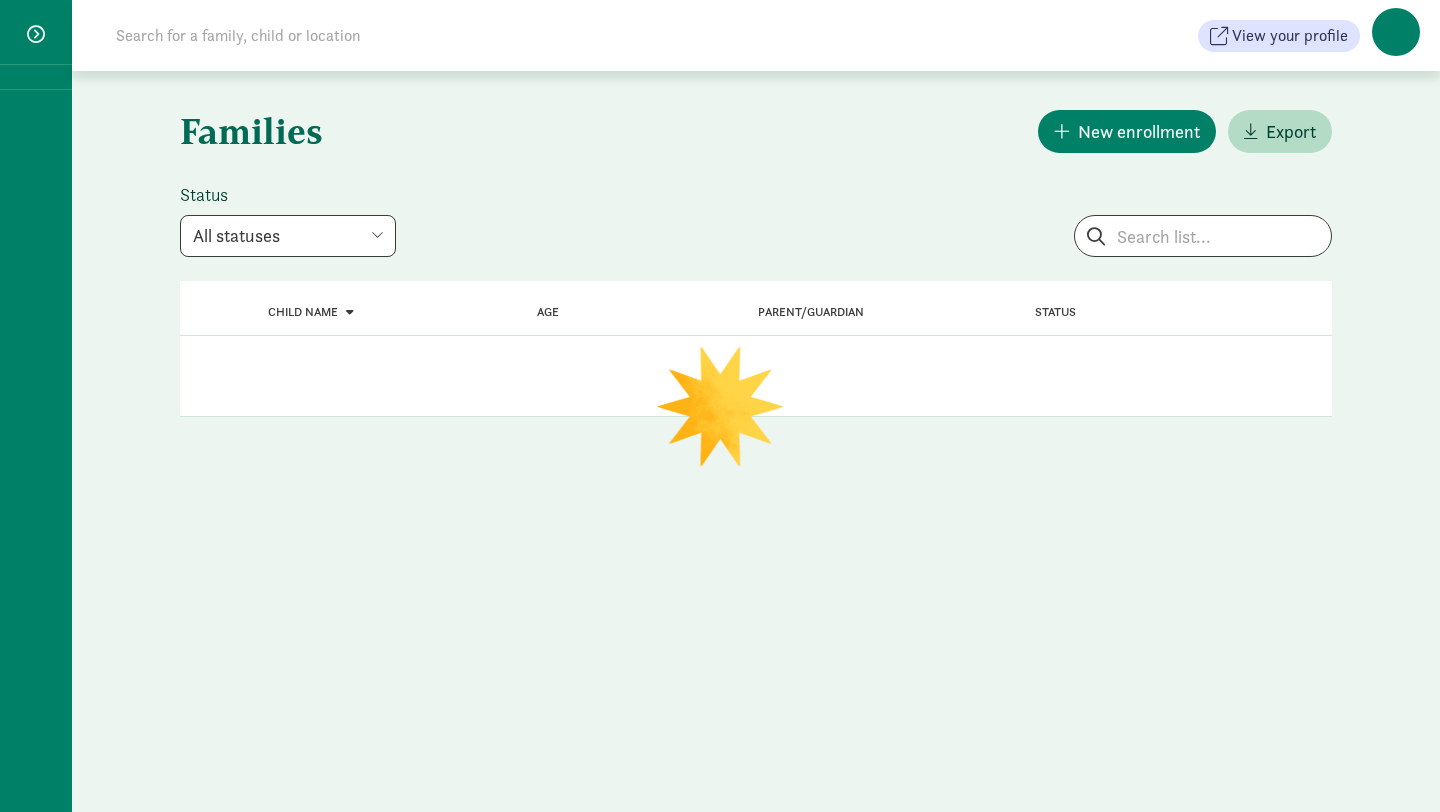scroll, scrollTop: 0, scrollLeft: 0, axis: both 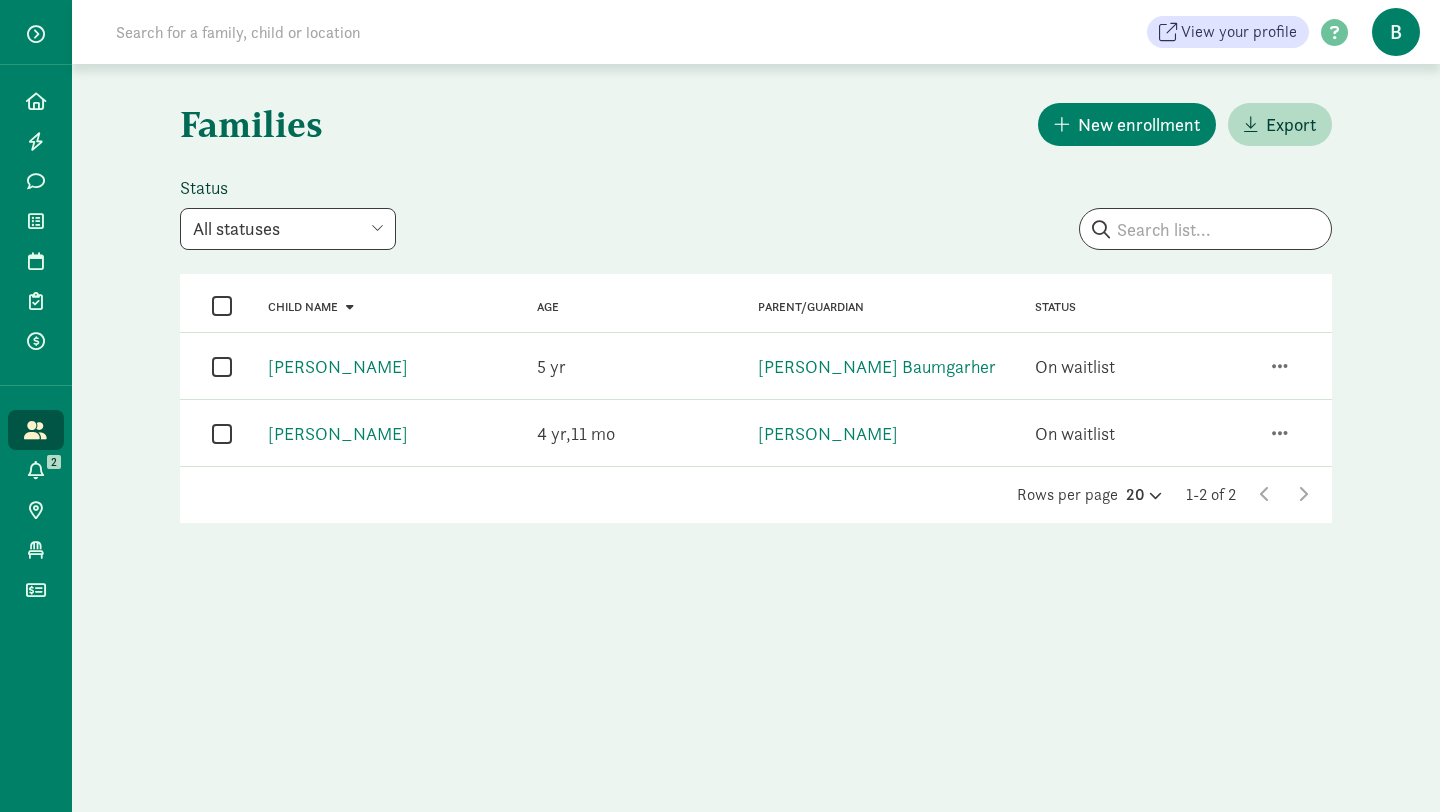 click on "Families
New enrollment
Export
Status      All statuses Enrolled Inactive Removed from waitlist On waitlist Booked tour Lead Un-enrolled Pending removal                                            Child name     Age     Parent/Guardian     Status                  Child name    [PERSON_NAME]   Age   [DEMOGRAPHIC_DATA] Parent/Guardian    [PERSON_NAME] Status   On waitlist                    Child name   [PERSON_NAME]   Age   [DEMOGRAPHIC_DATA] 11 Parent/Guardian   [PERSON_NAME] Status   On waitlist
Rows per page
20     1-2 of 2" 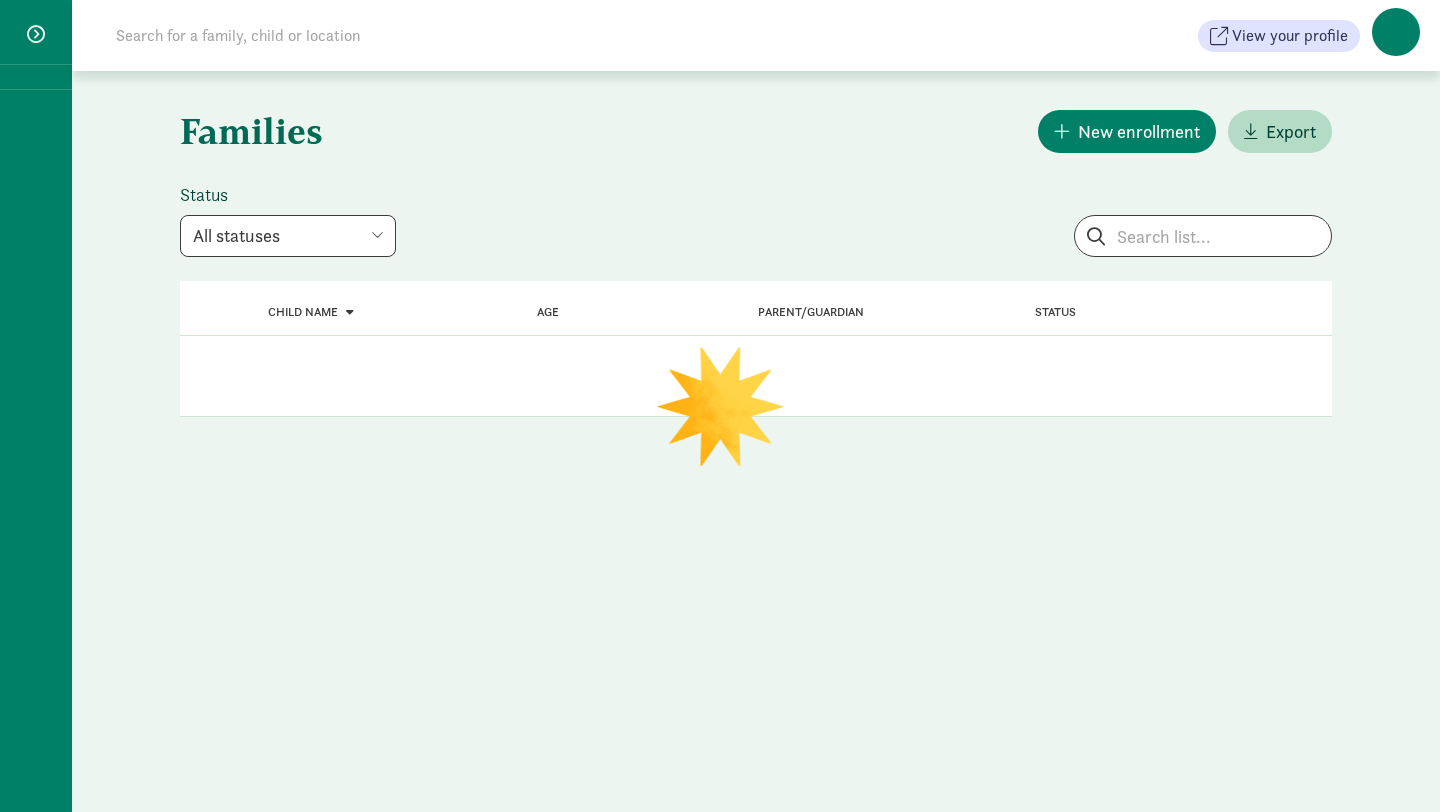 scroll, scrollTop: 0, scrollLeft: 0, axis: both 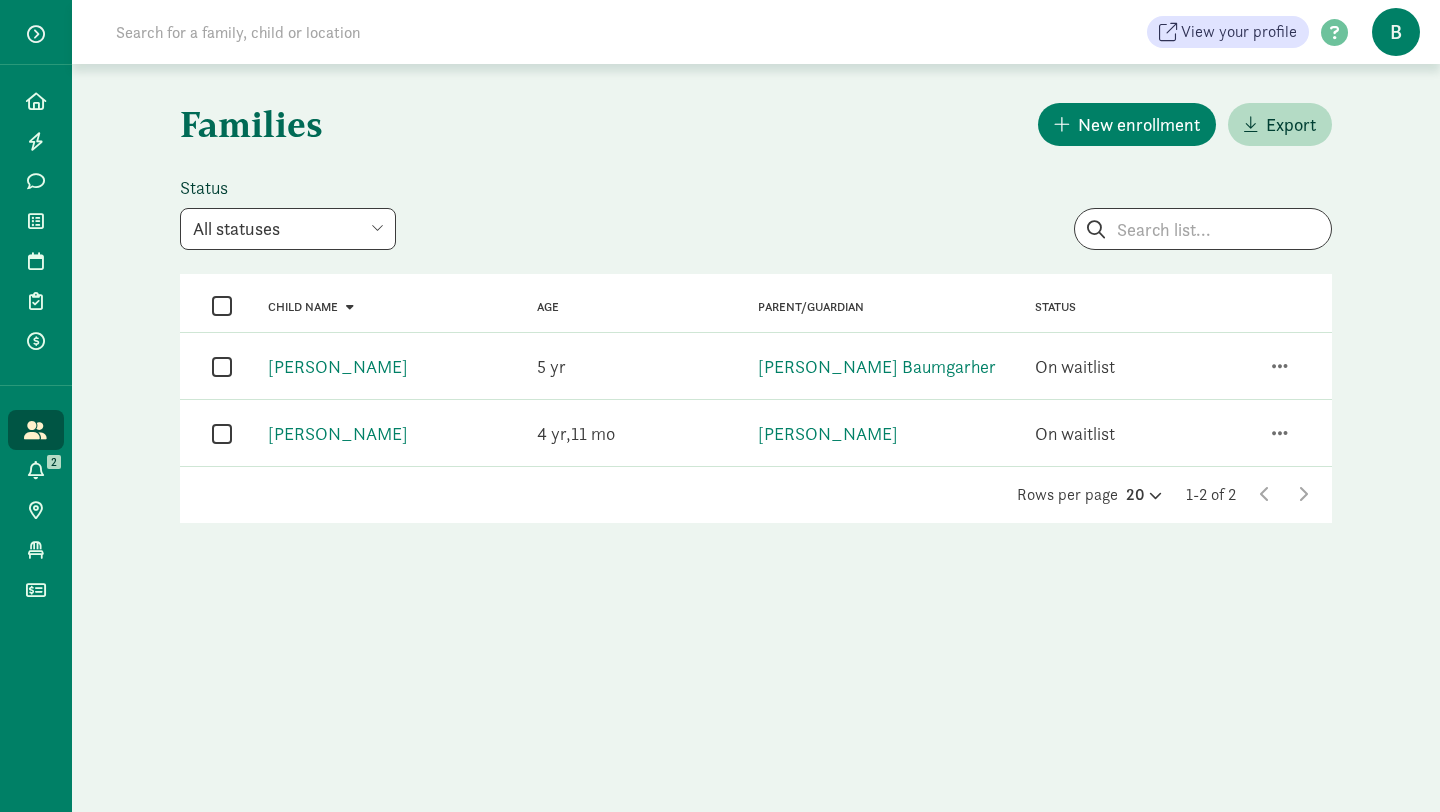 click on "Families
New enrollment
Export
Status      All statuses Enrolled Inactive Removed from waitlist On waitlist Booked tour Lead Un-enrolled Pending removal                                            Child name     Age     Parent/Guardian     Status                  Child name    [PERSON_NAME]   Age   [DEMOGRAPHIC_DATA] Parent/Guardian    [PERSON_NAME] Status   On waitlist                    Child name   [PERSON_NAME]   Age   [DEMOGRAPHIC_DATA] 11 Parent/Guardian   [PERSON_NAME] Status   On waitlist
Rows per page
20     1-2 of 2" 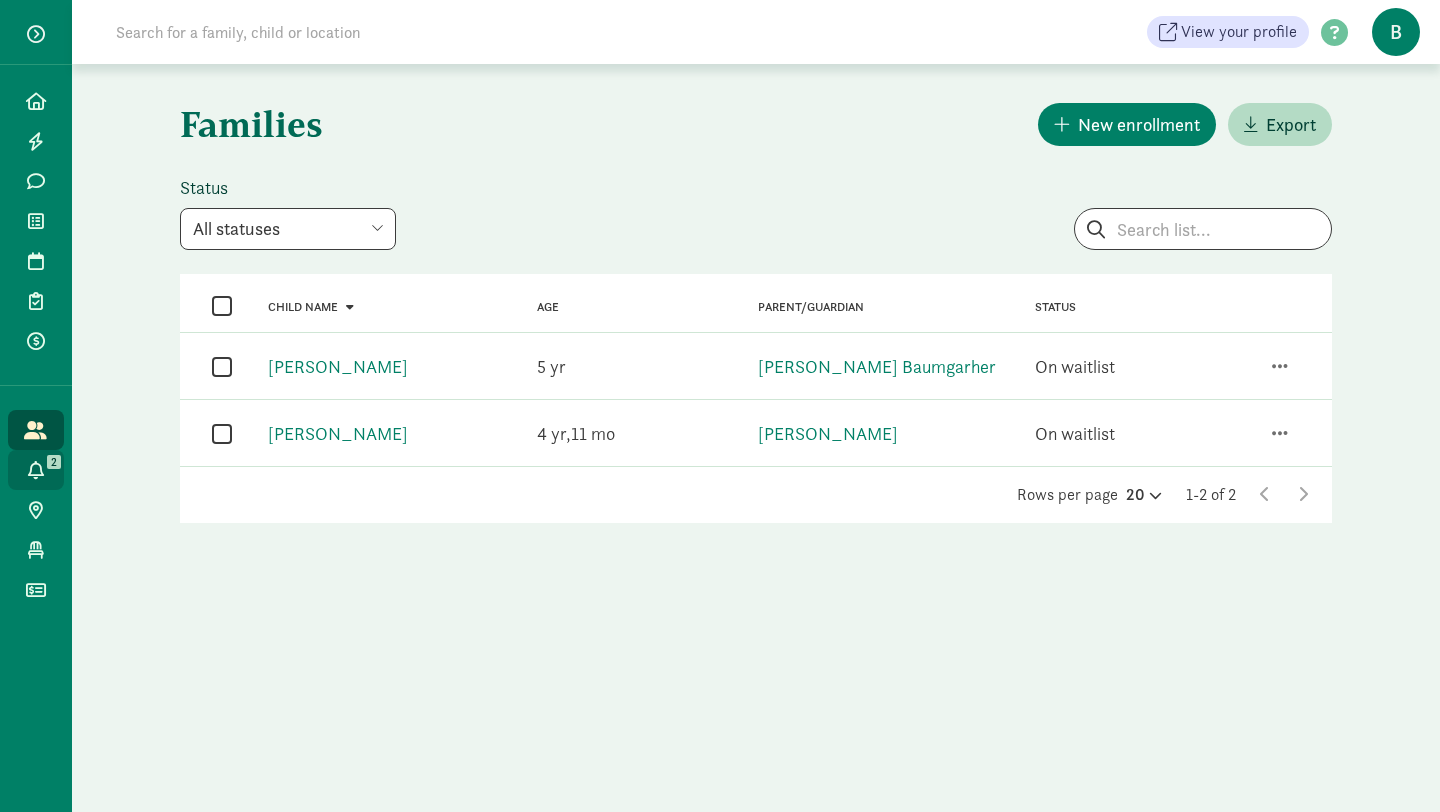 click on "Action center   2" 